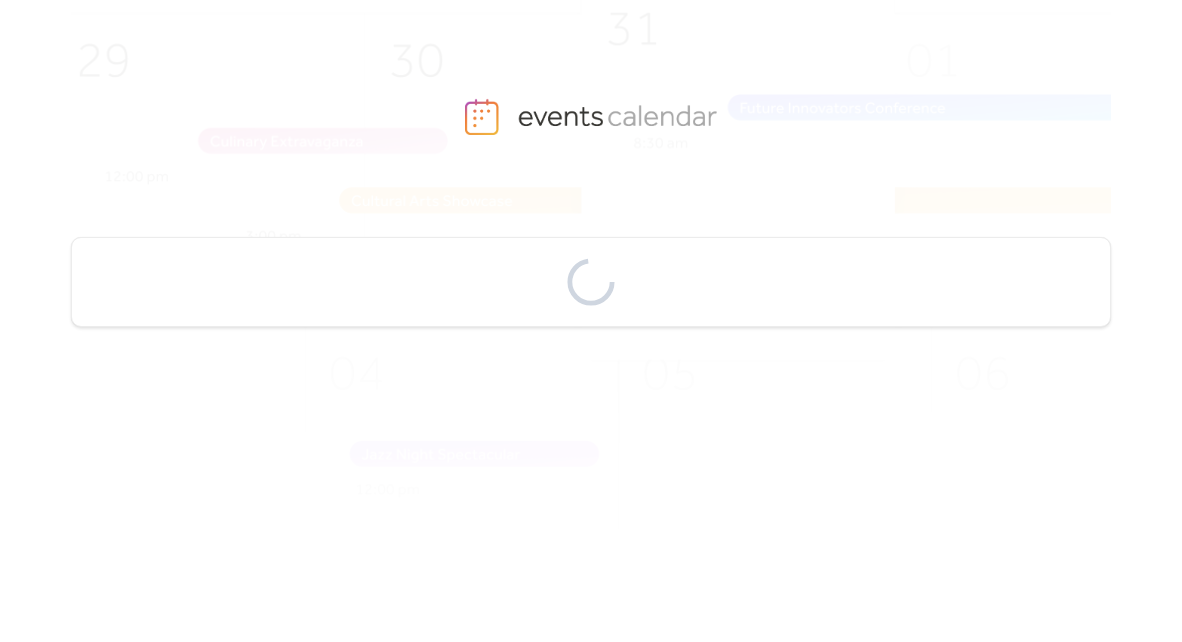 scroll, scrollTop: 0, scrollLeft: 0, axis: both 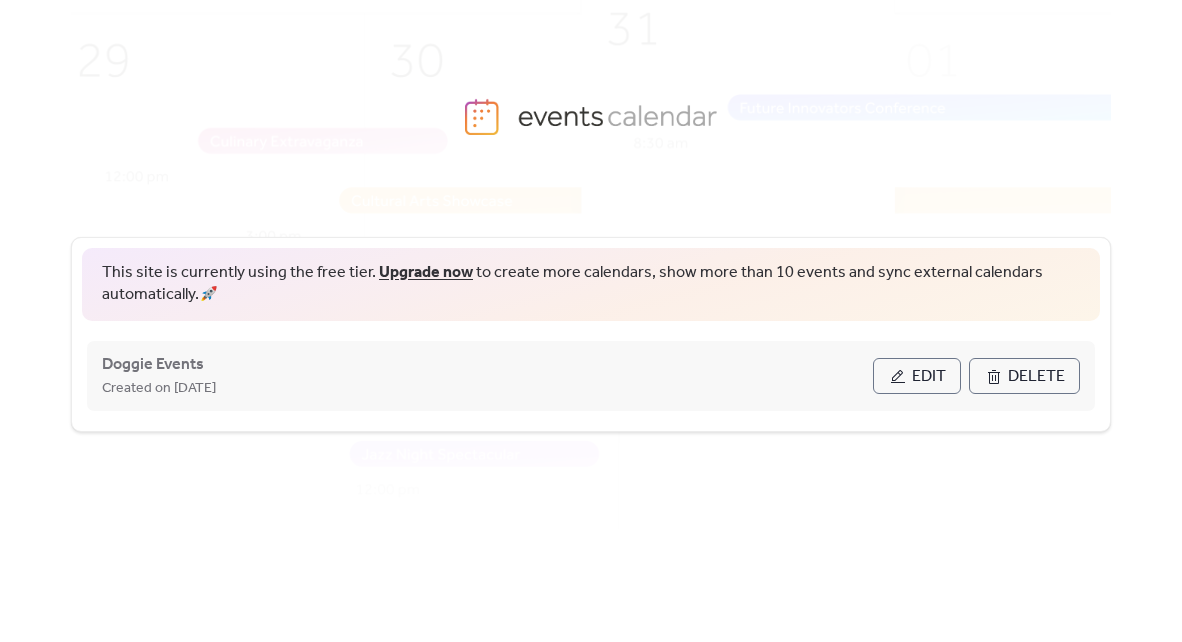 click on "Edit" at bounding box center (917, 376) 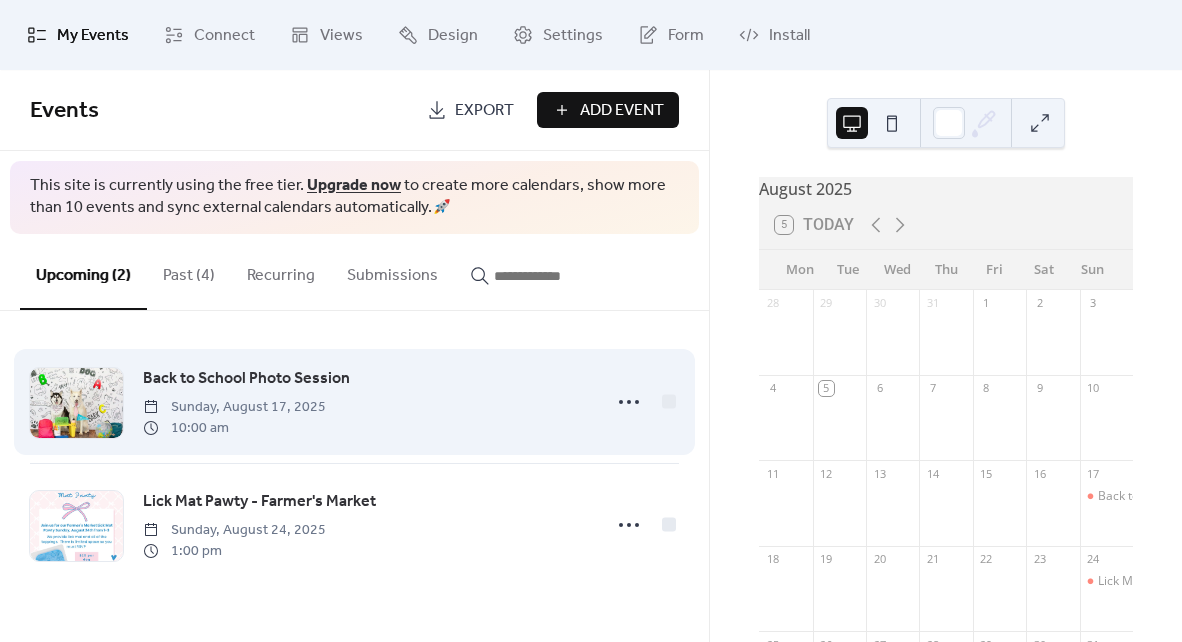 click on "Back to School Photo Session" at bounding box center (246, 379) 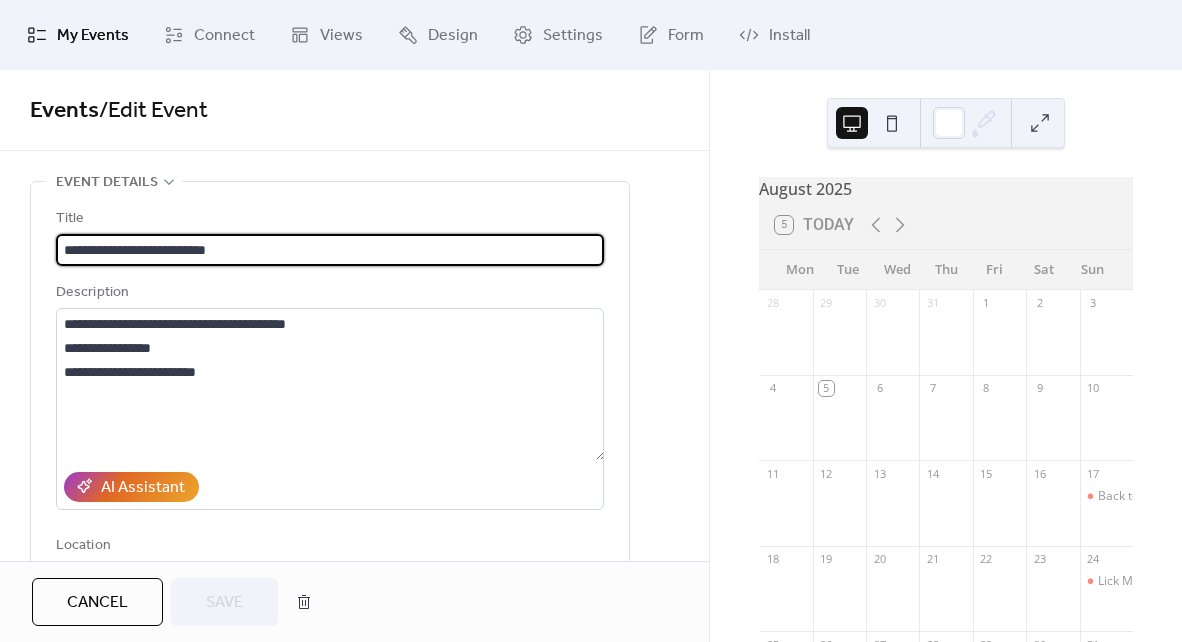 drag, startPoint x: 153, startPoint y: 242, endPoint x: 31, endPoint y: 244, distance: 122.016396 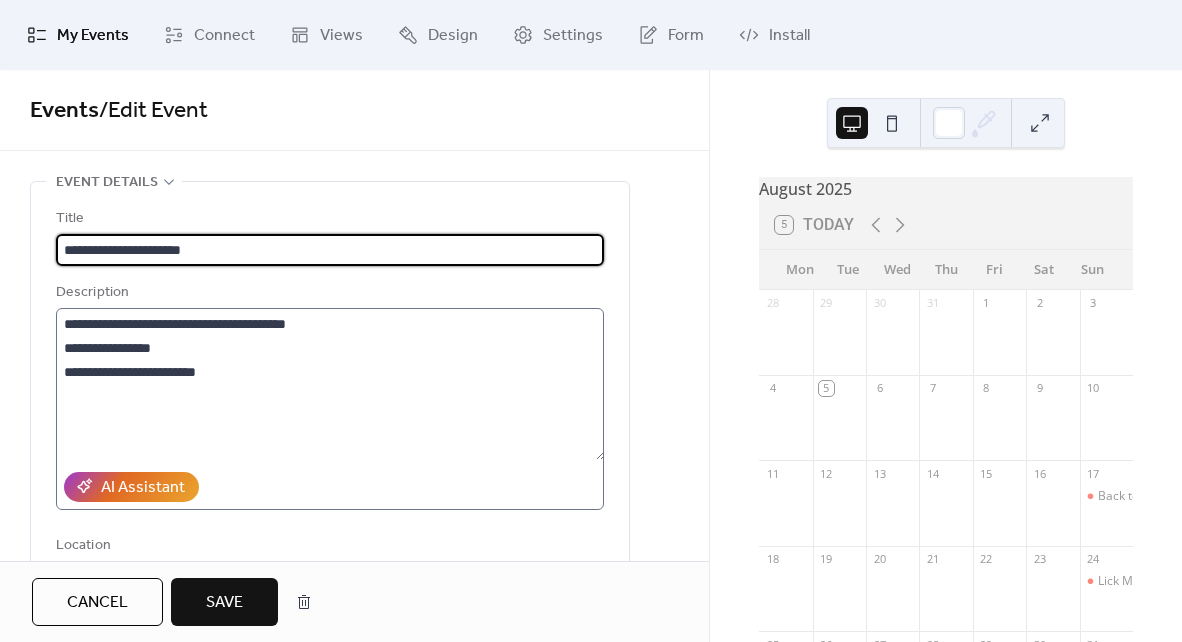 type on "**********" 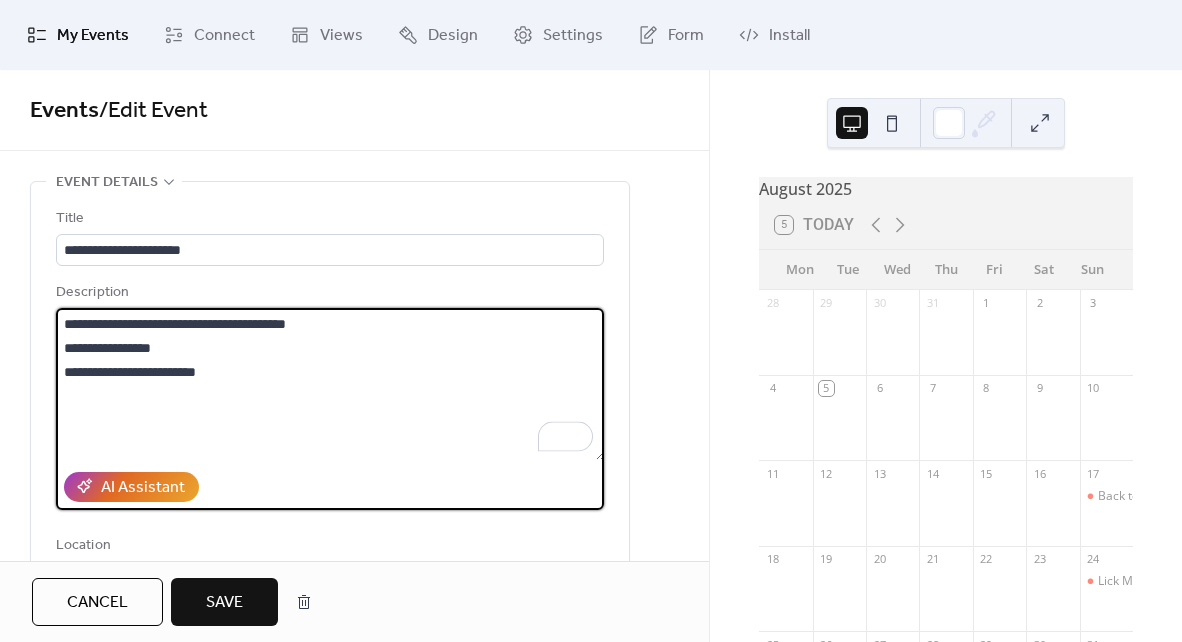 drag, startPoint x: 186, startPoint y: 323, endPoint x: 274, endPoint y: 319, distance: 88.09086 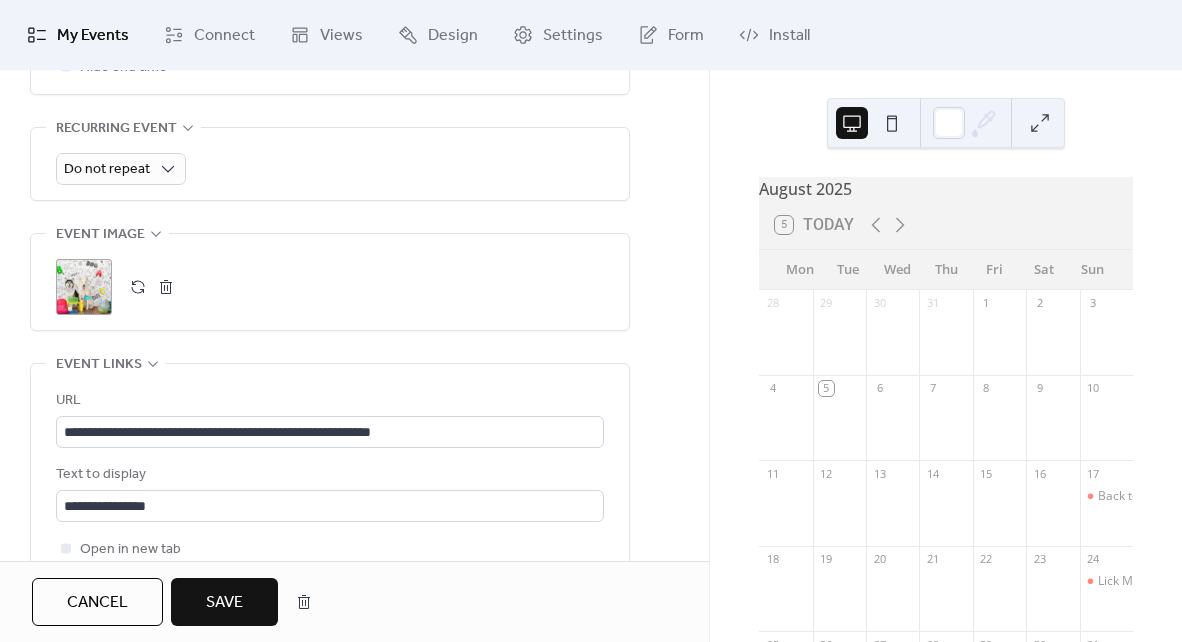 scroll, scrollTop: 888, scrollLeft: 0, axis: vertical 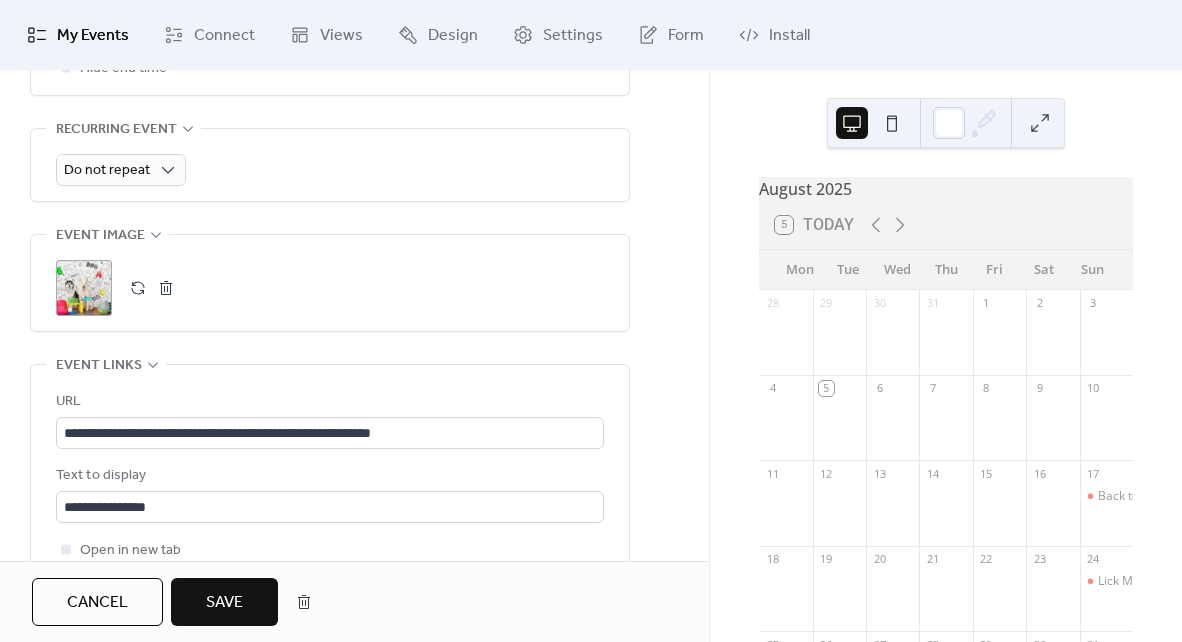 type on "**********" 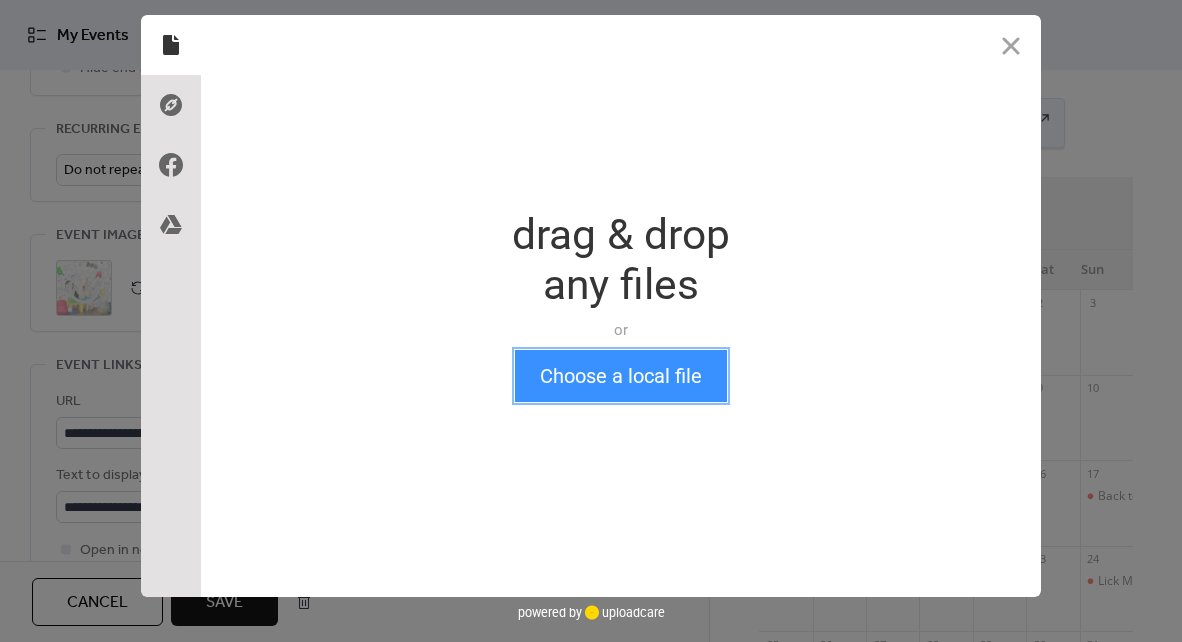 click on "Choose a local file" at bounding box center (621, 376) 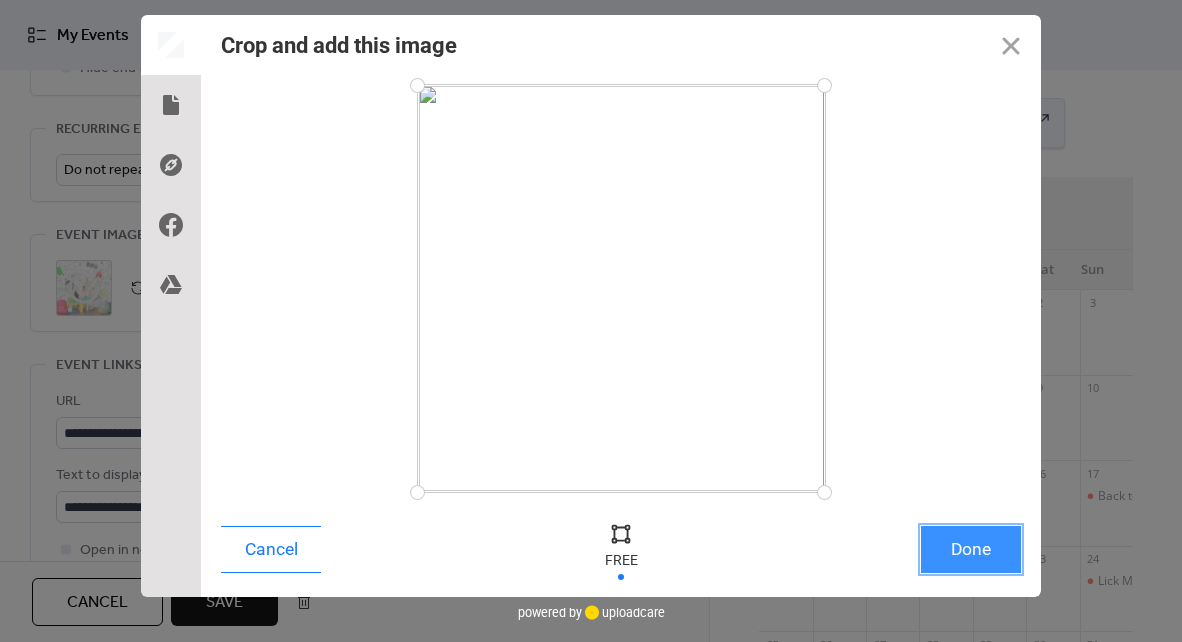 click on "Done" at bounding box center [971, 549] 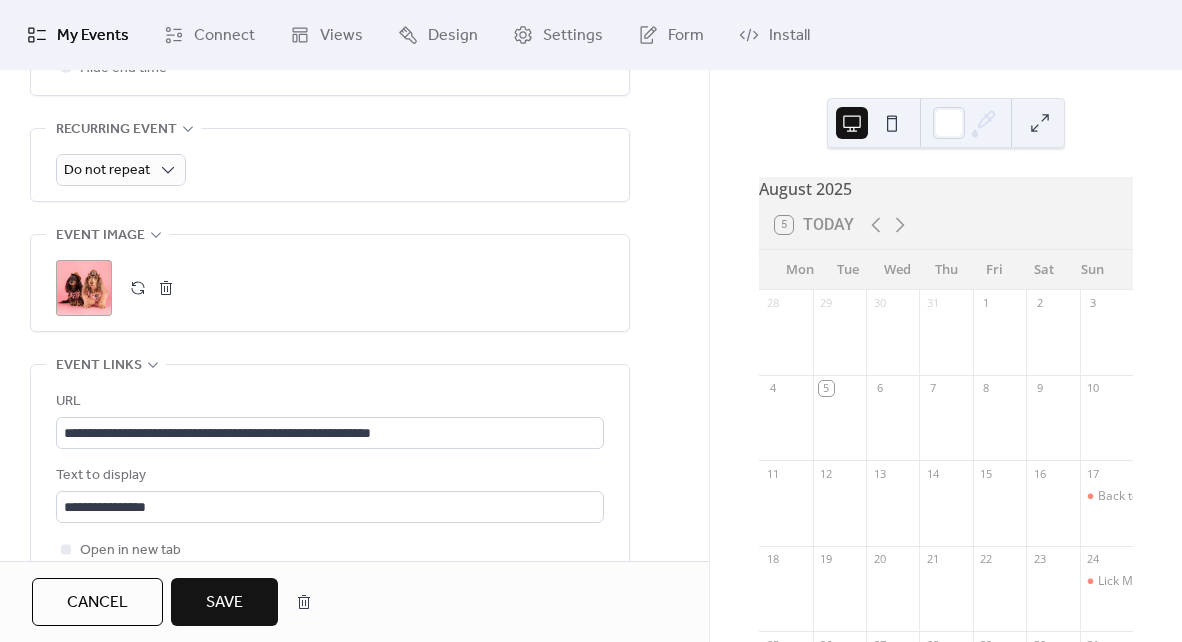 click on "Save" at bounding box center [224, 602] 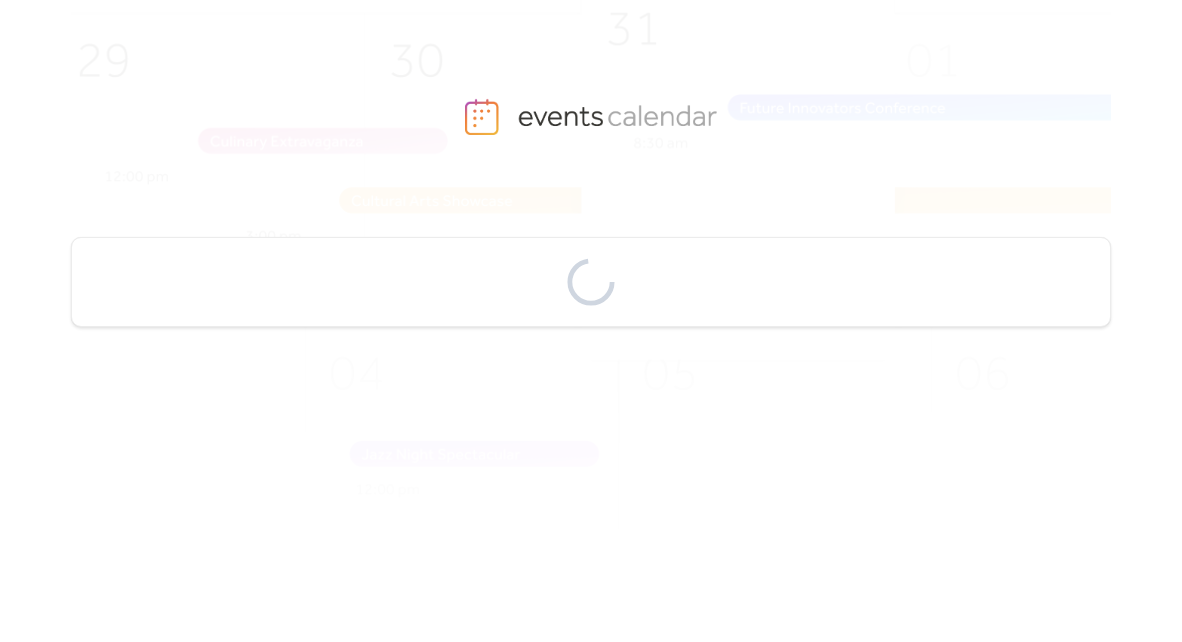 scroll, scrollTop: 0, scrollLeft: 0, axis: both 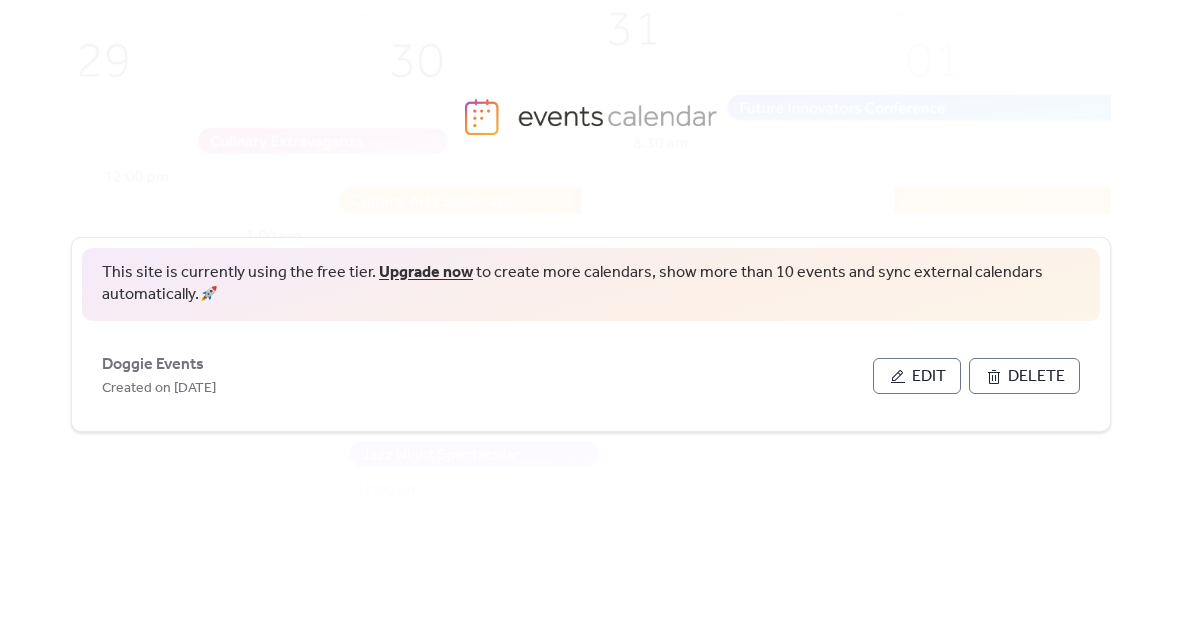 click on "Edit" at bounding box center (929, 377) 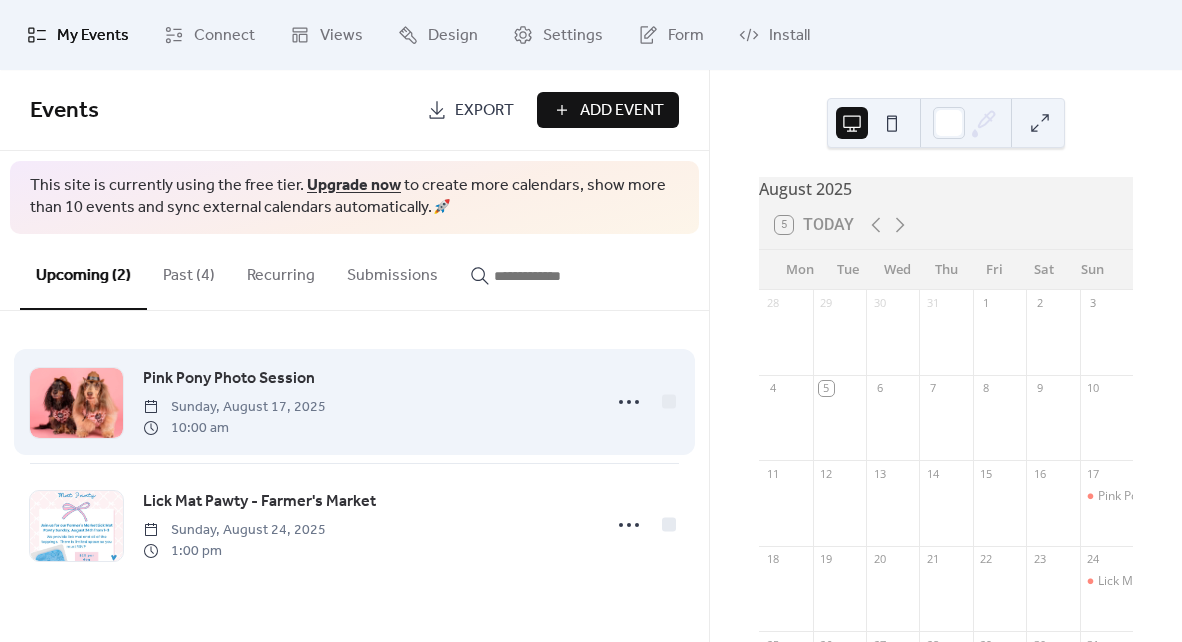 click on "Pink Pony Photo Session" at bounding box center (229, 379) 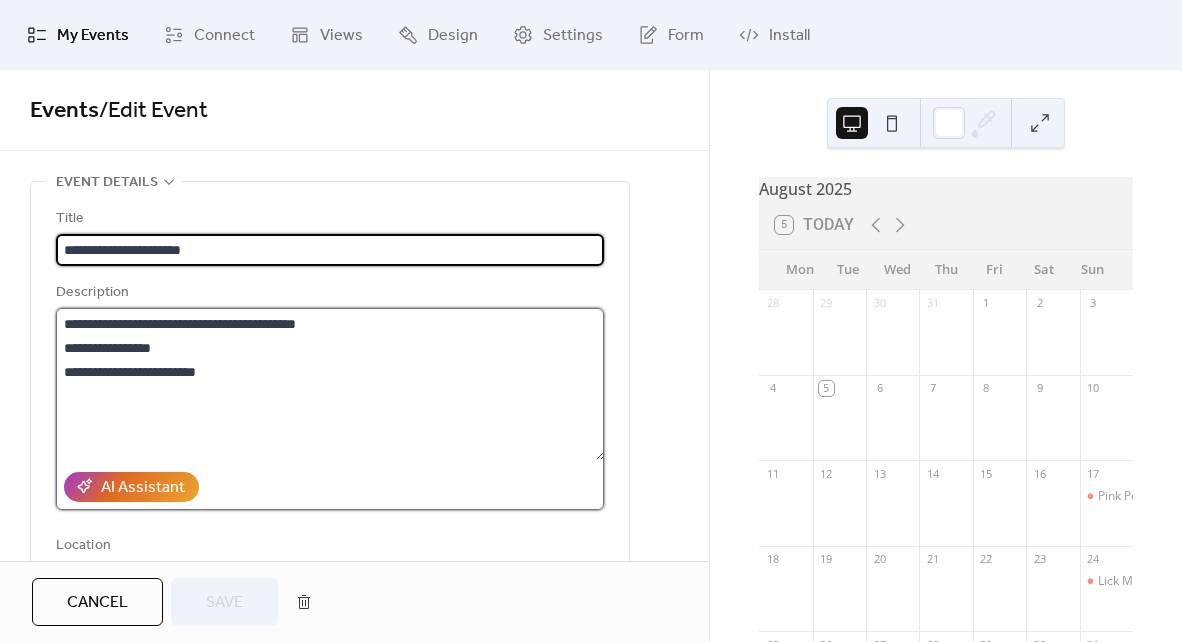 click on "**********" at bounding box center (330, 384) 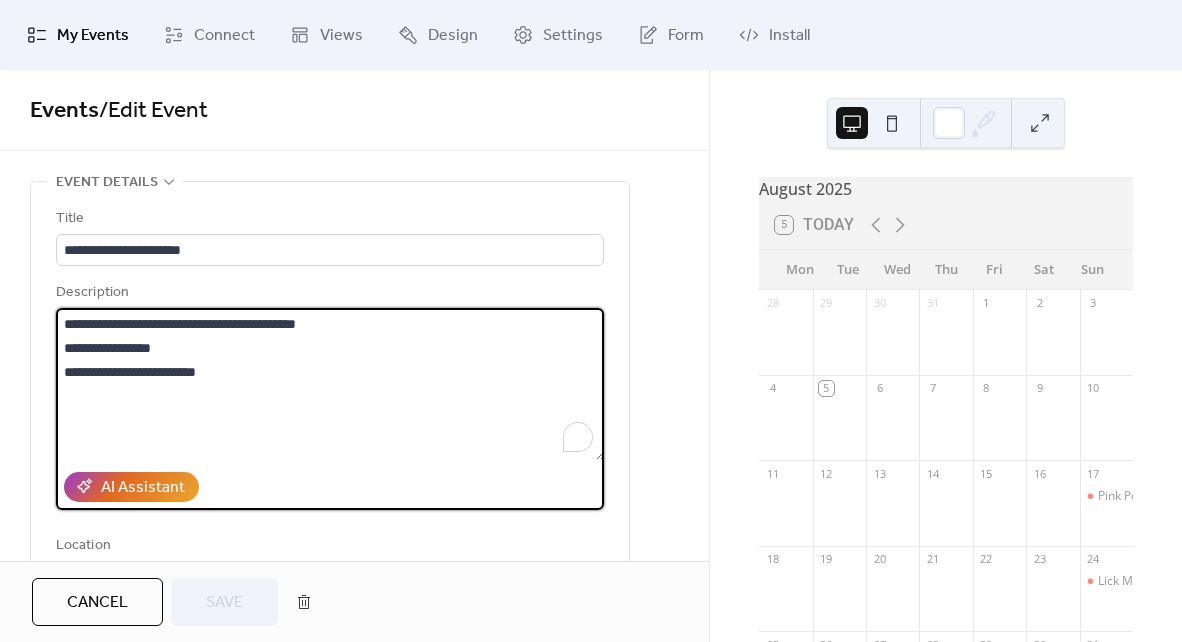 click on "**********" at bounding box center (330, 384) 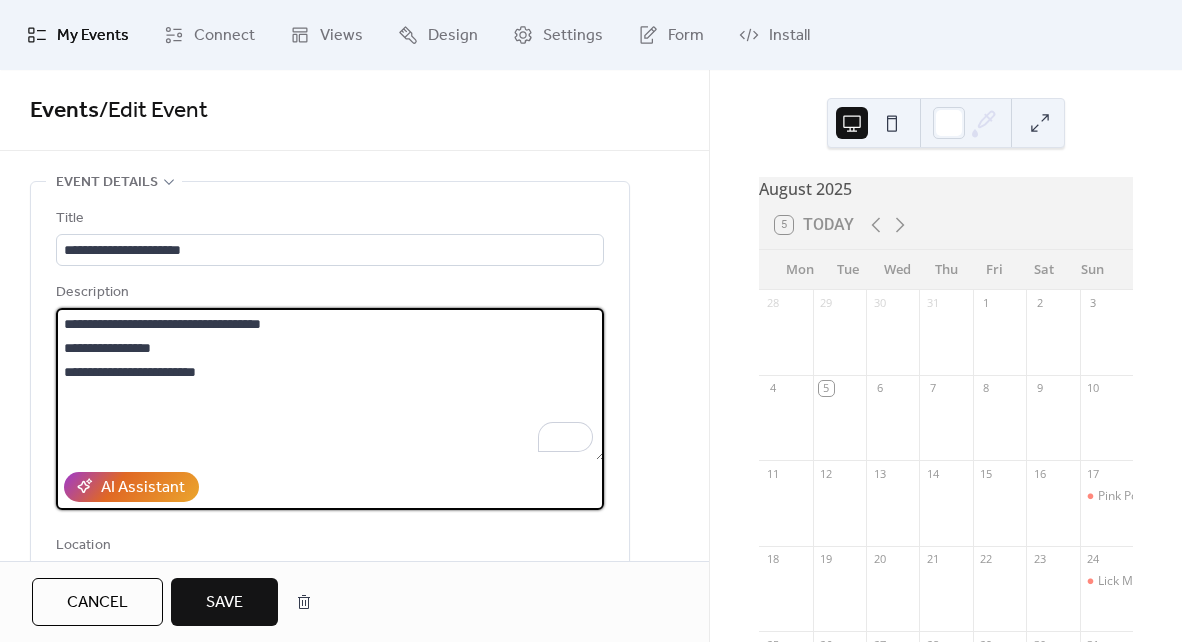 click on "**********" at bounding box center [330, 384] 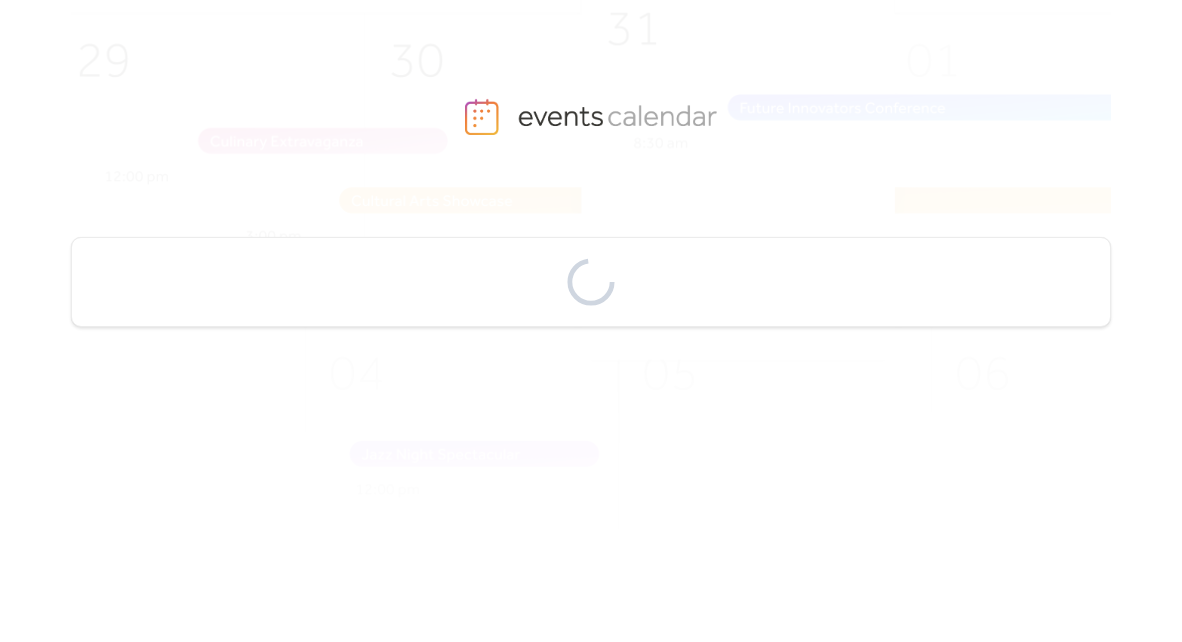 scroll, scrollTop: 0, scrollLeft: 0, axis: both 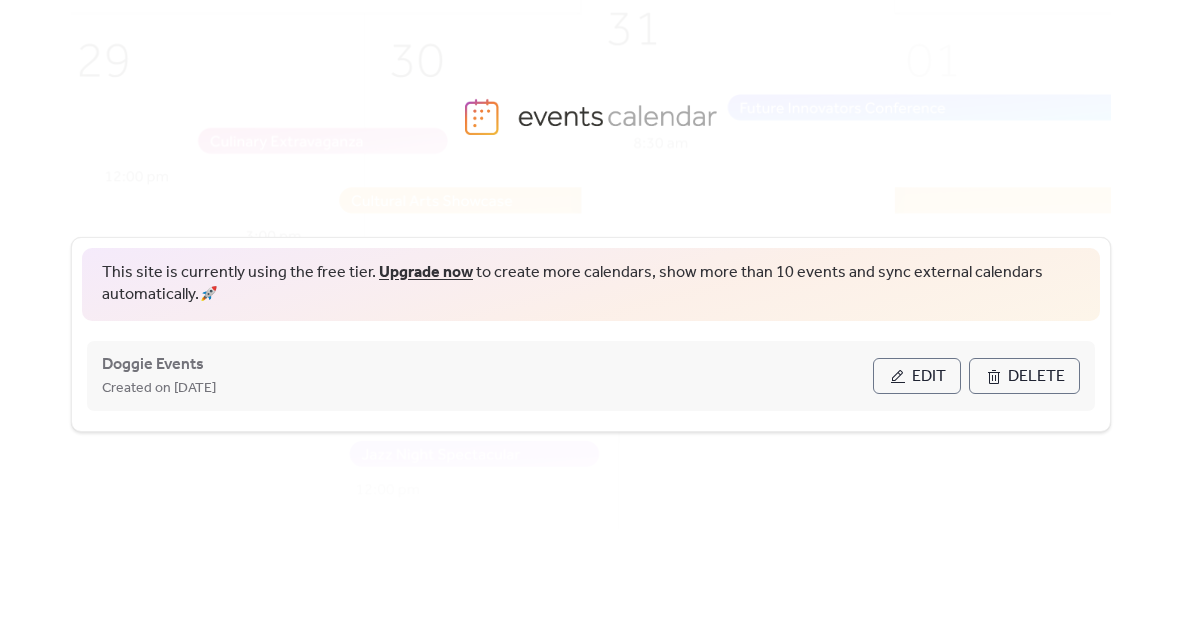 click on "Edit" at bounding box center [929, 377] 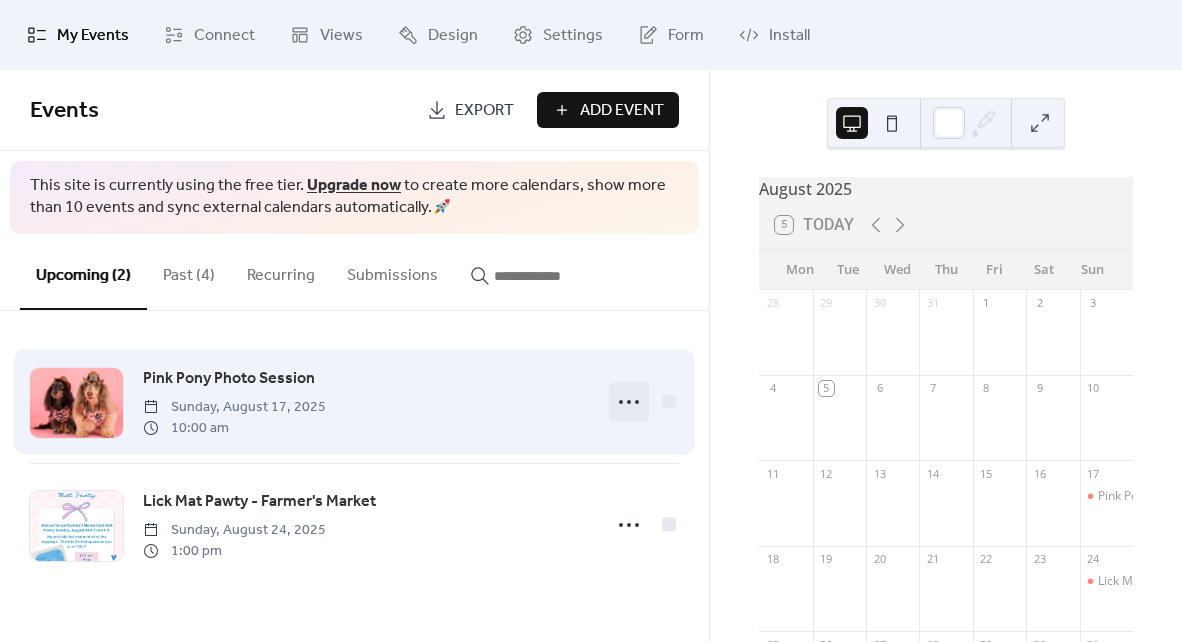 click 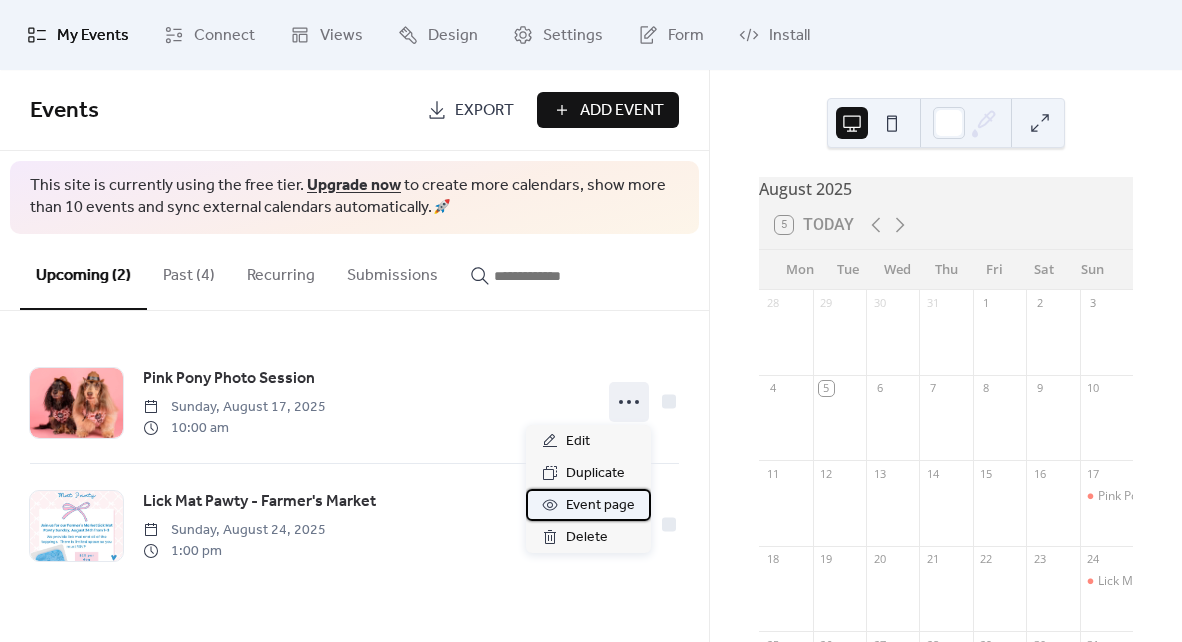 click 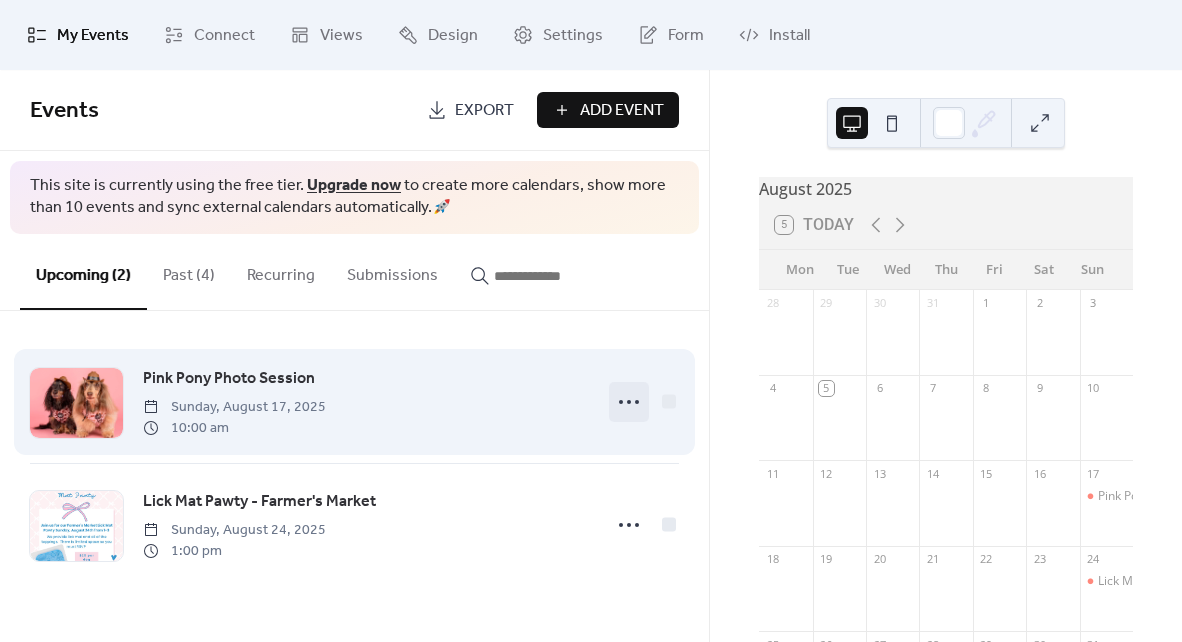 click 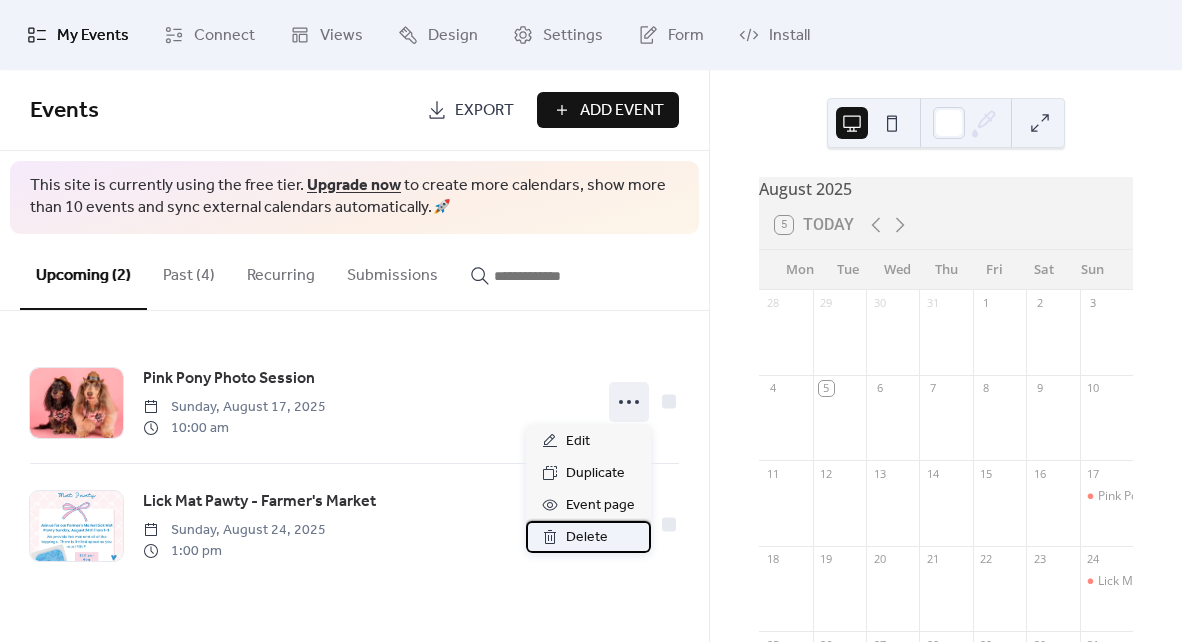 click on "Delete" at bounding box center (587, 538) 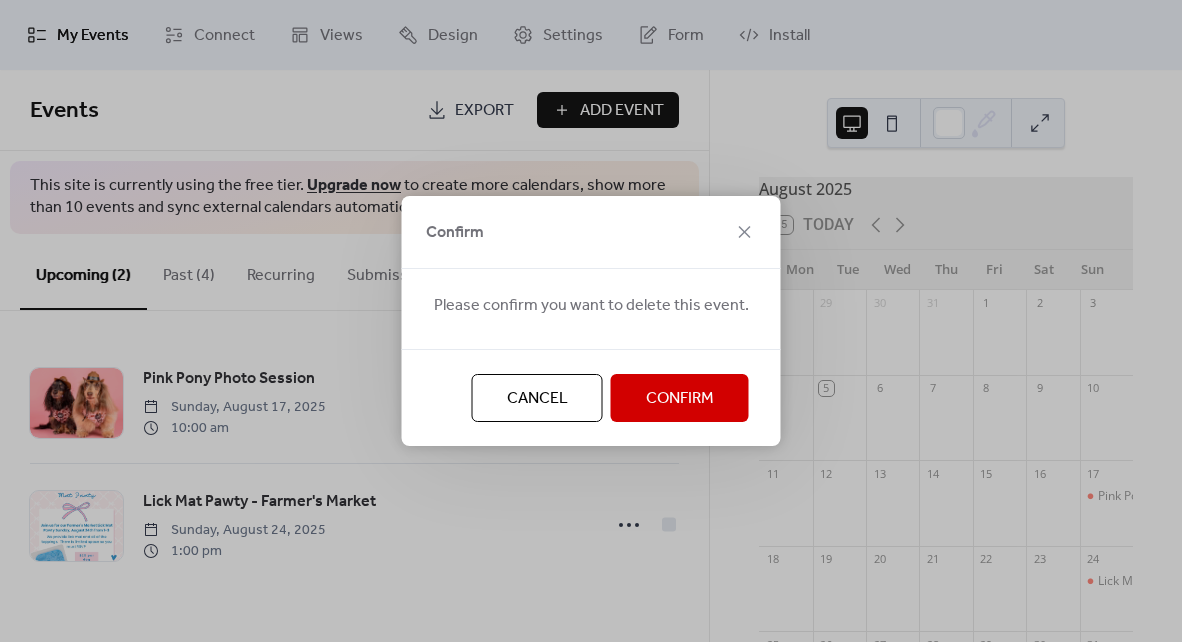 click on "Confirm" at bounding box center (680, 399) 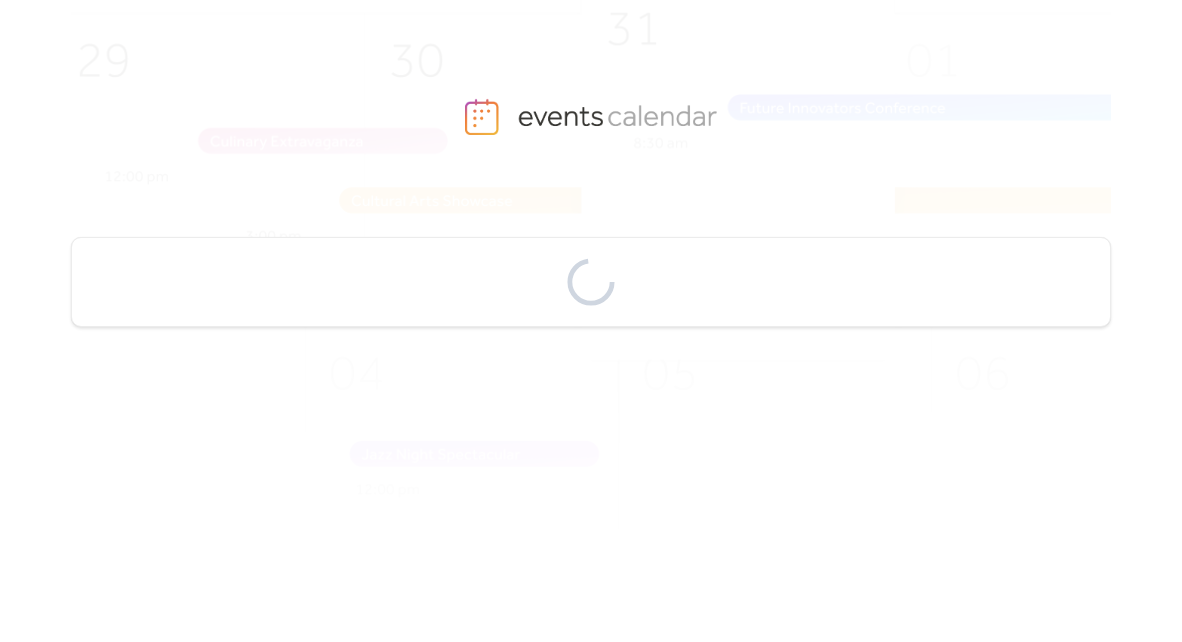 scroll, scrollTop: 0, scrollLeft: 0, axis: both 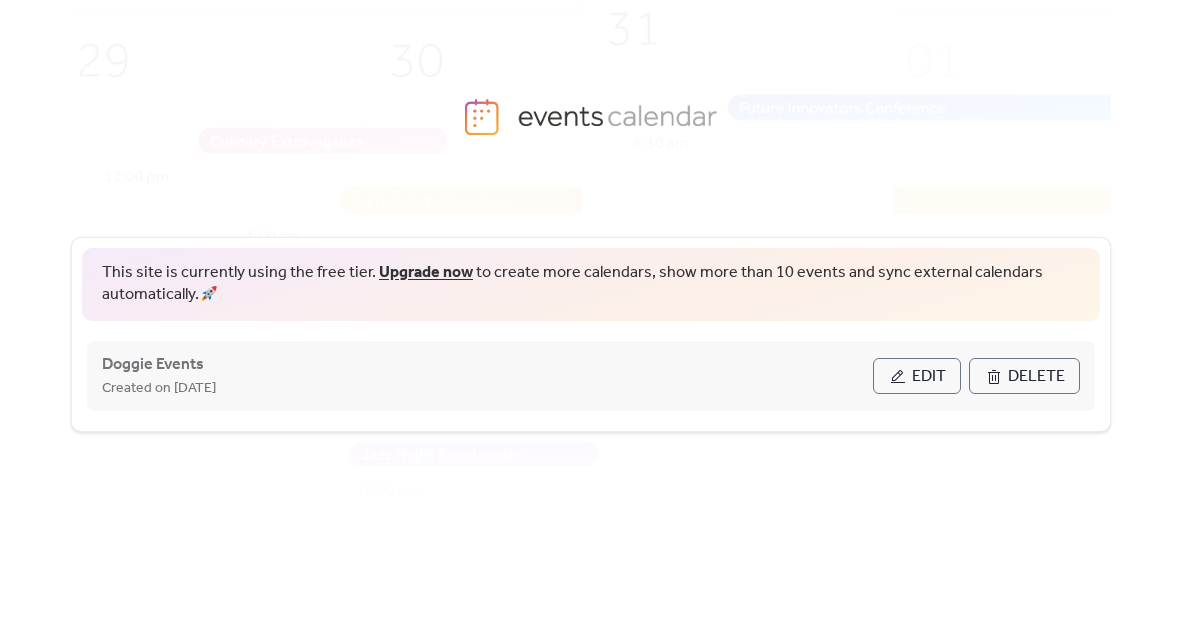 click on "Edit" at bounding box center (929, 377) 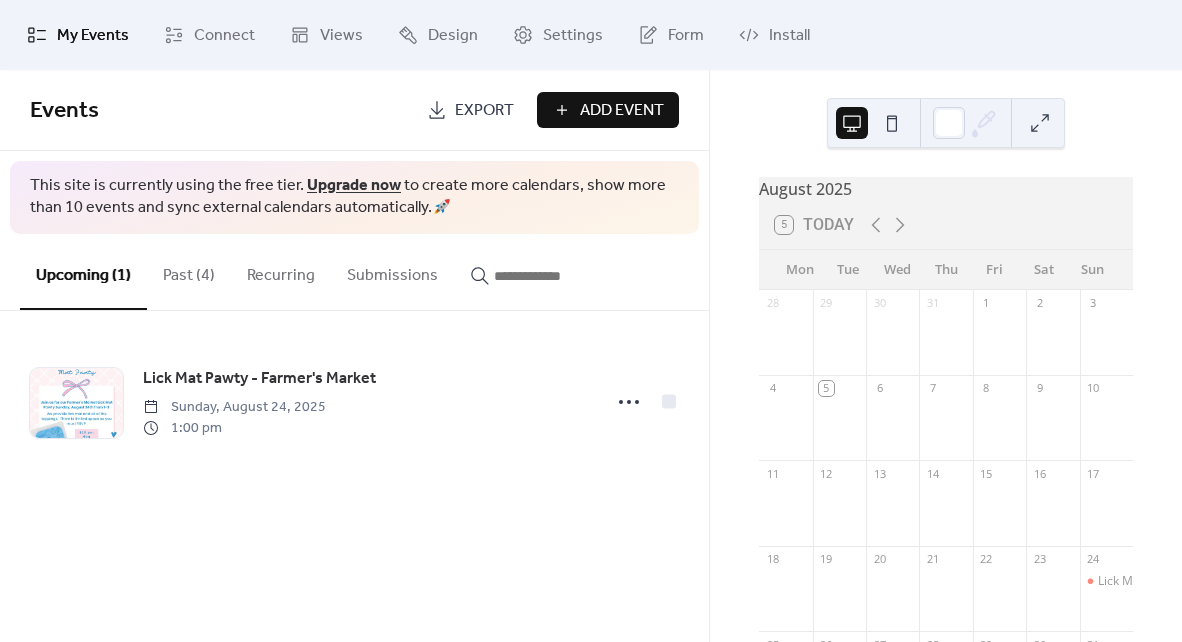 click on "Lick Mat Pawty - Farmer's Market Sunday, August 24, 2025 1:00 pm" at bounding box center [354, 402] 